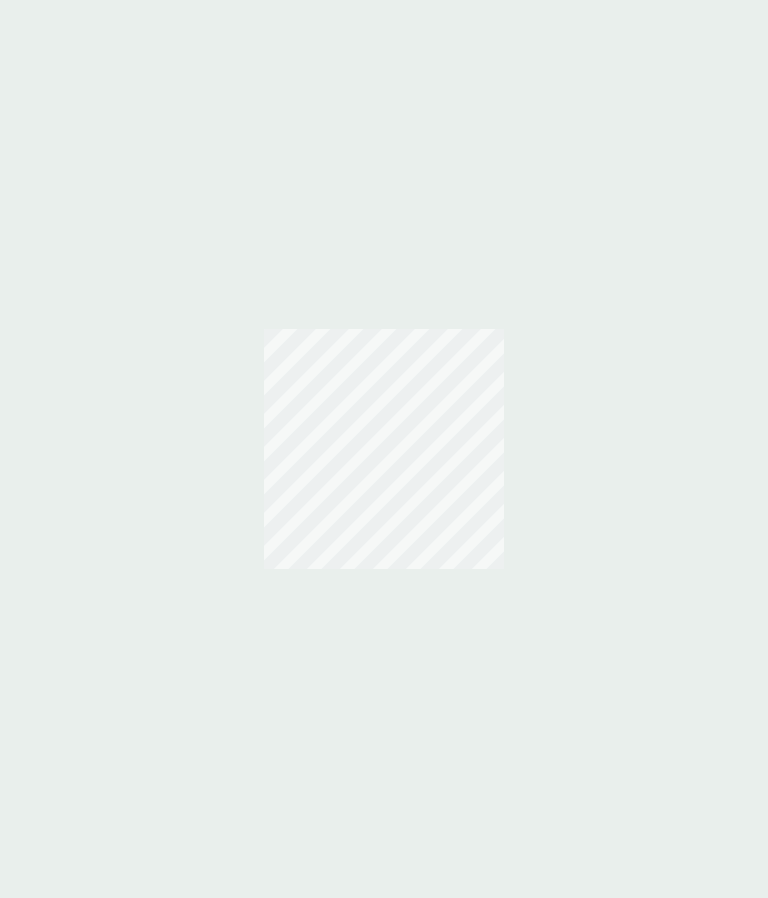scroll, scrollTop: 0, scrollLeft: 0, axis: both 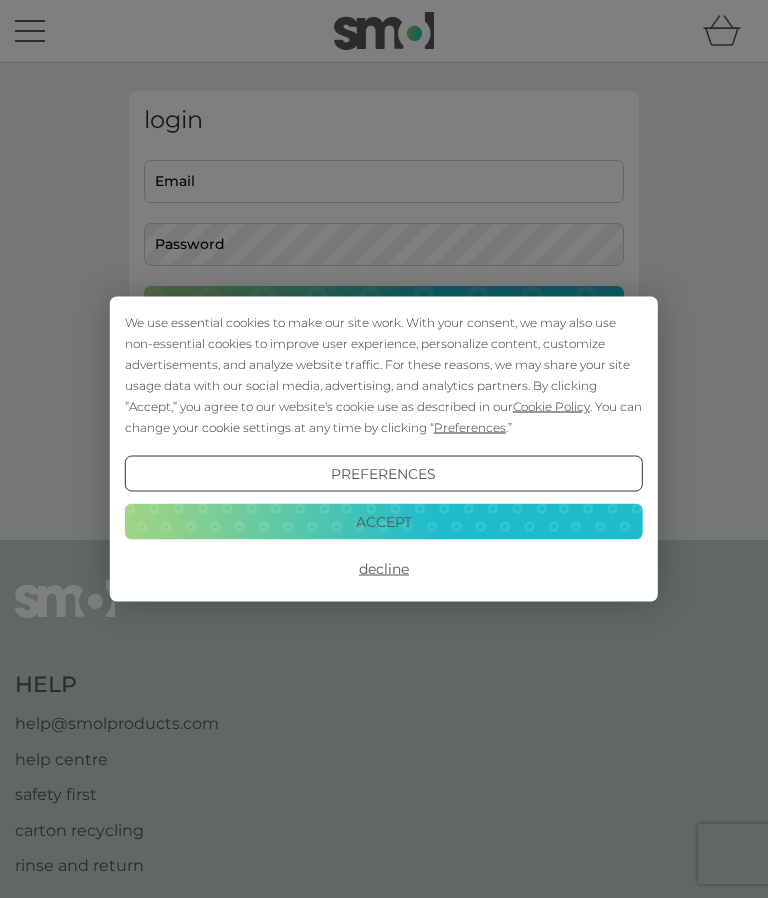 click on "Accept" at bounding box center [384, 521] 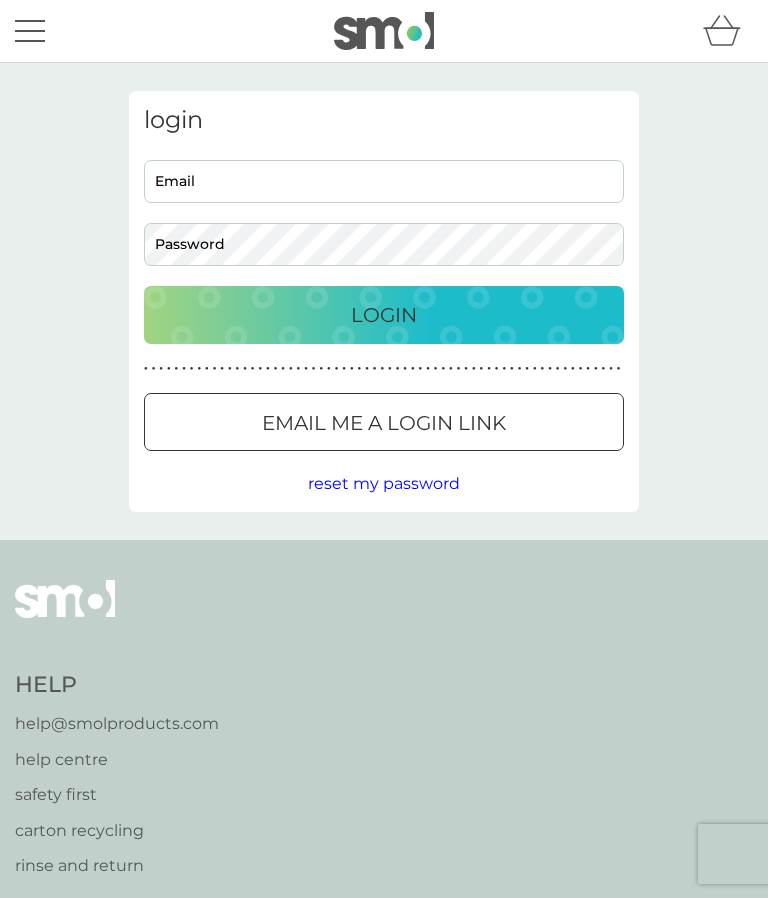 scroll, scrollTop: 0, scrollLeft: 0, axis: both 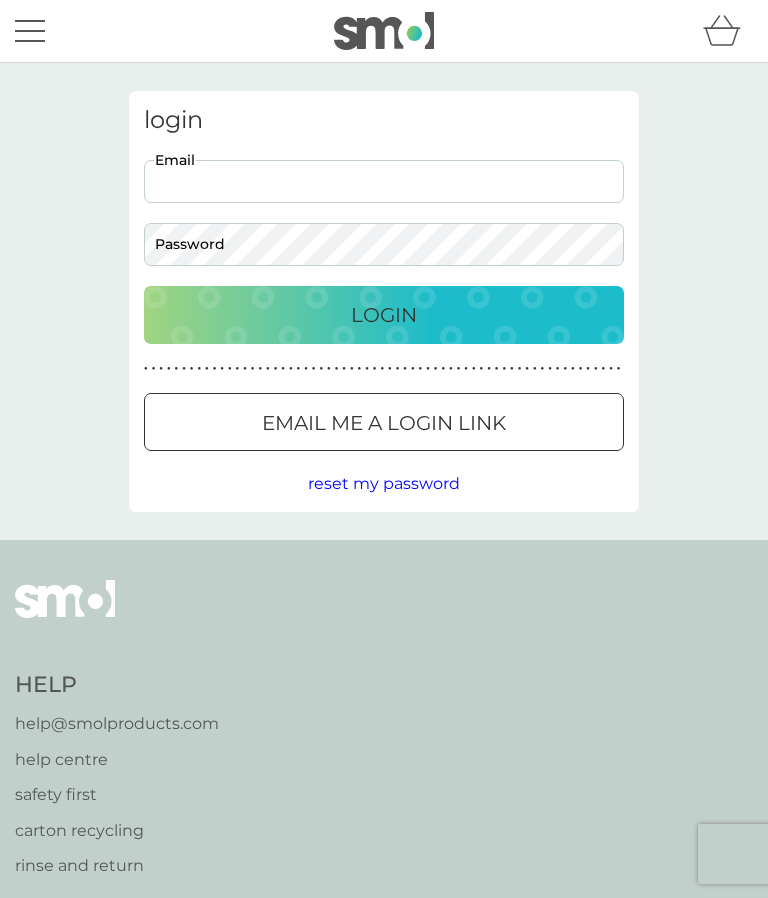 type on "lbradfordgibson@gmail.com" 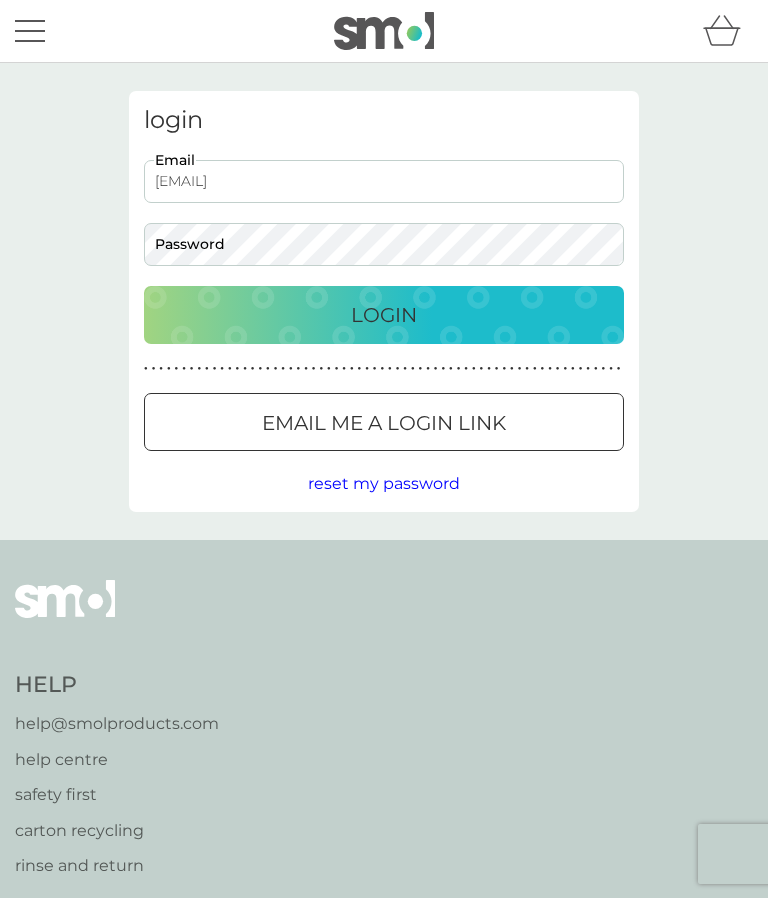 click on "Login" at bounding box center [384, 315] 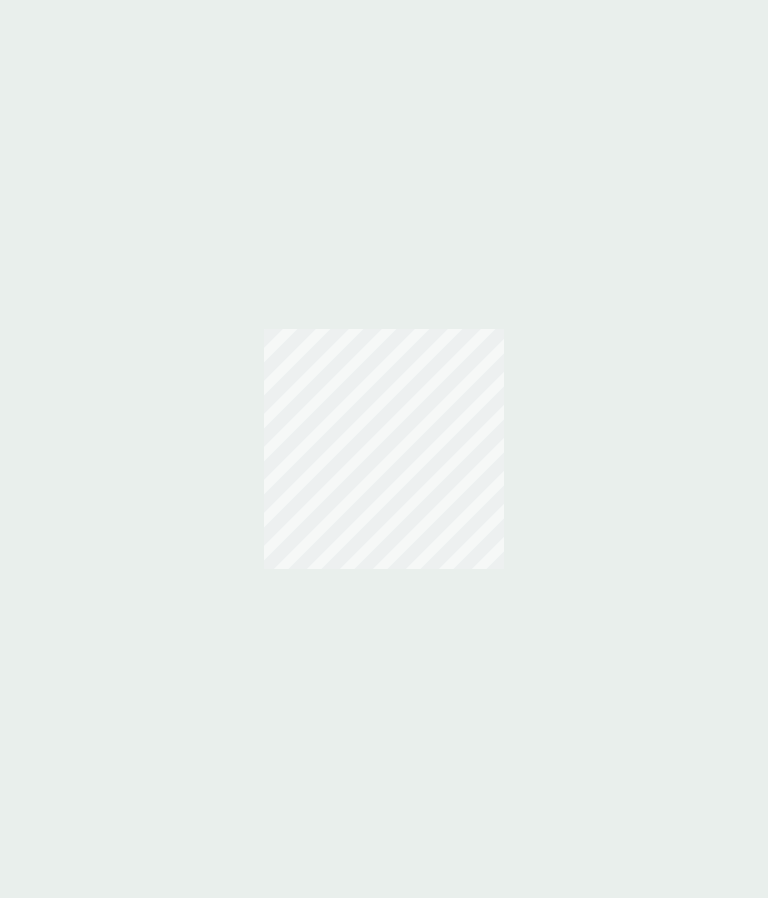 scroll, scrollTop: 0, scrollLeft: 0, axis: both 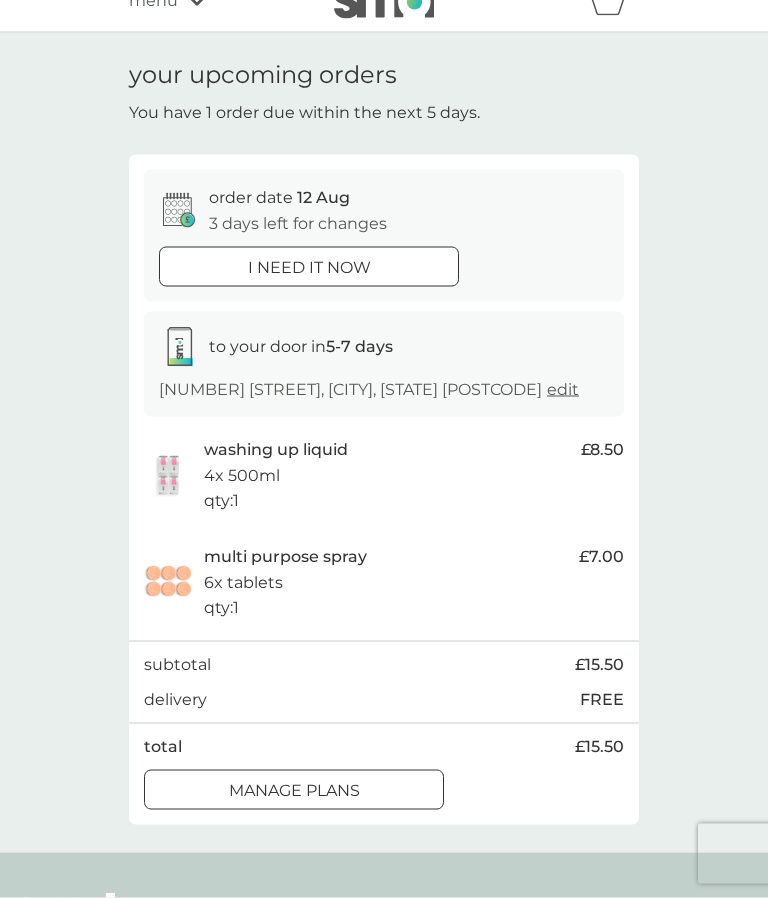 click at bounding box center (318, 788) 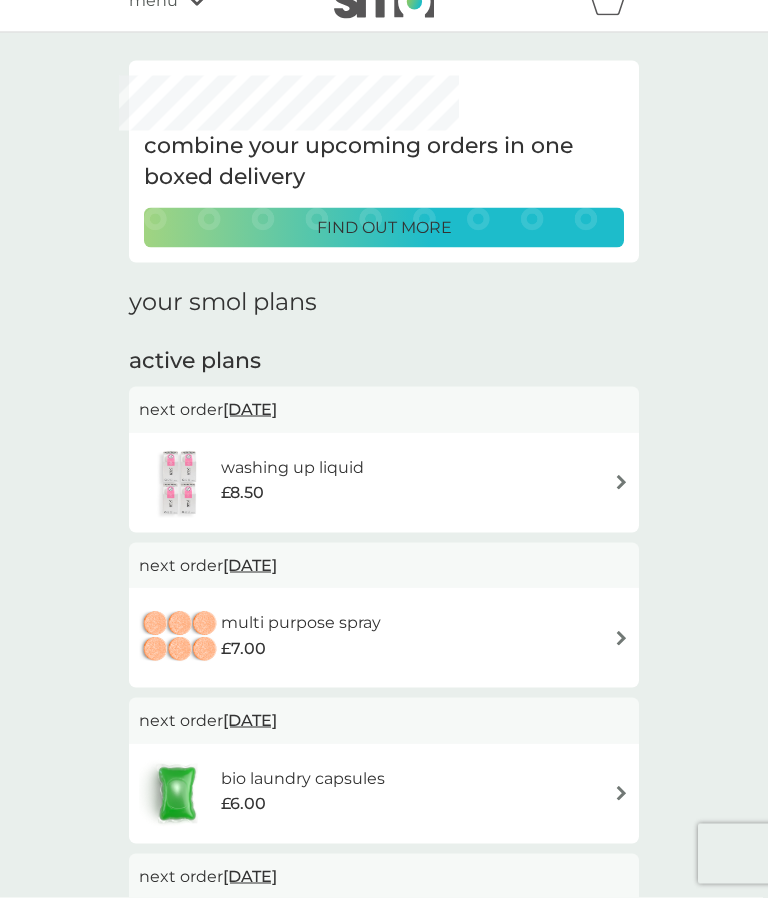scroll, scrollTop: 0, scrollLeft: 0, axis: both 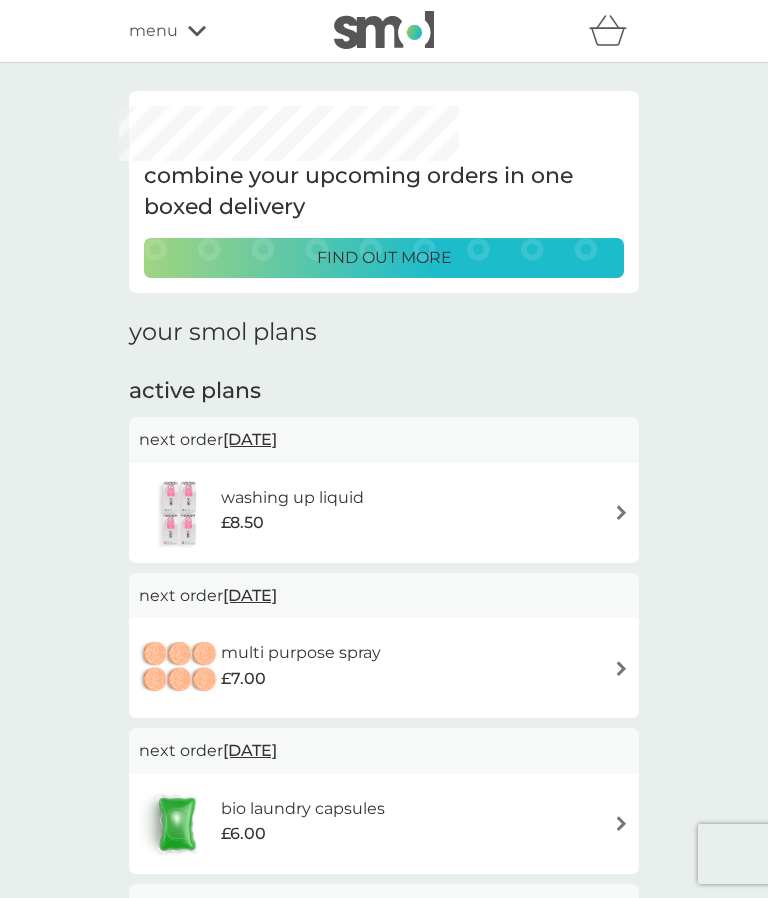 click at bounding box center (621, 512) 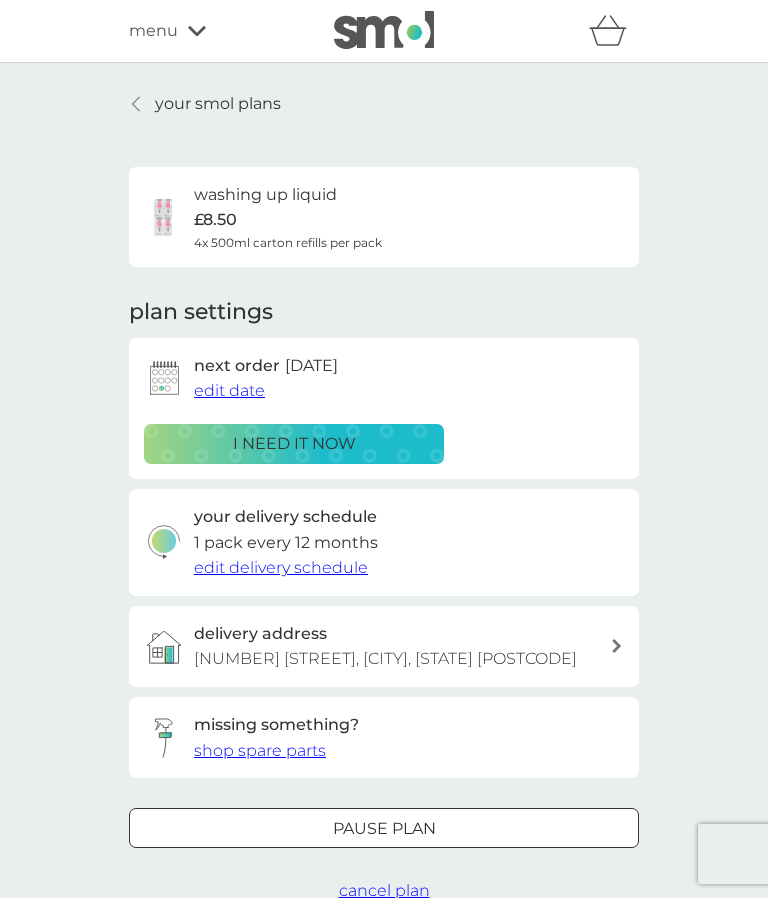 click on "edit delivery schedule" at bounding box center (281, 567) 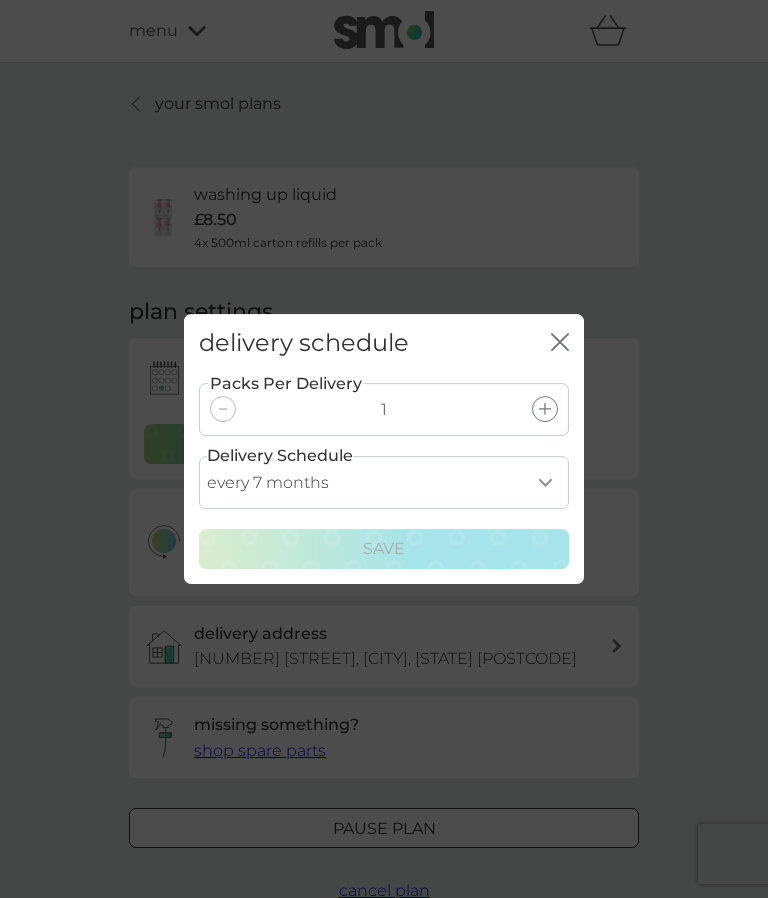 click on "every 1 month every 2 months every 3 months every 4 months every 5 months every 6 months every 7 months" at bounding box center (384, 482) 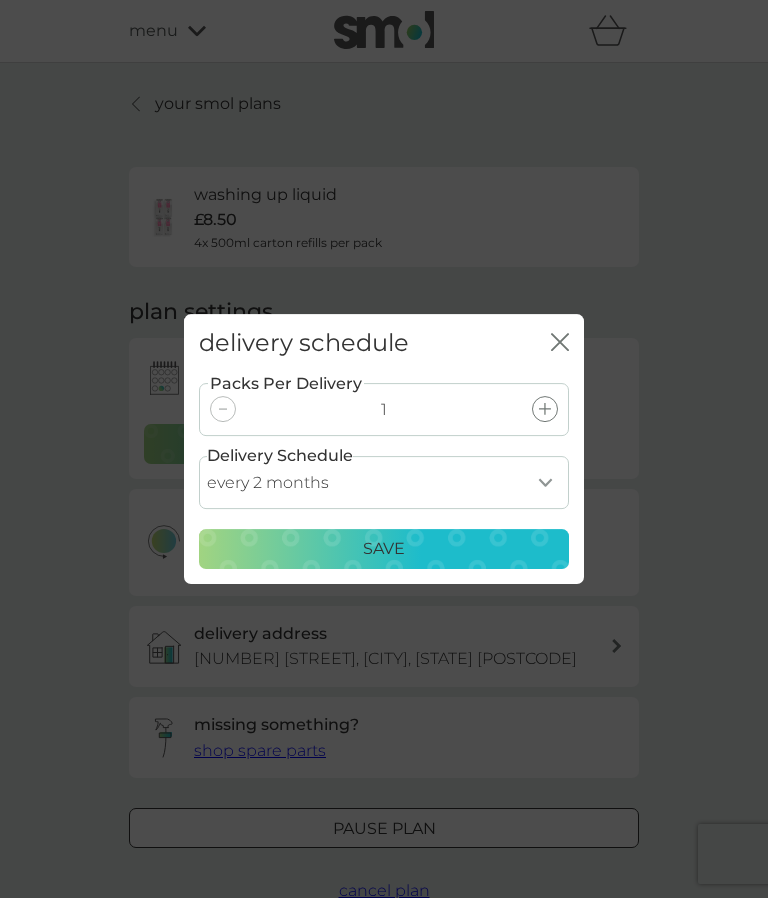 click on "every 1 month every 2 months every 3 months every 4 months every 5 months every 6 months every 7 months" at bounding box center (384, 482) 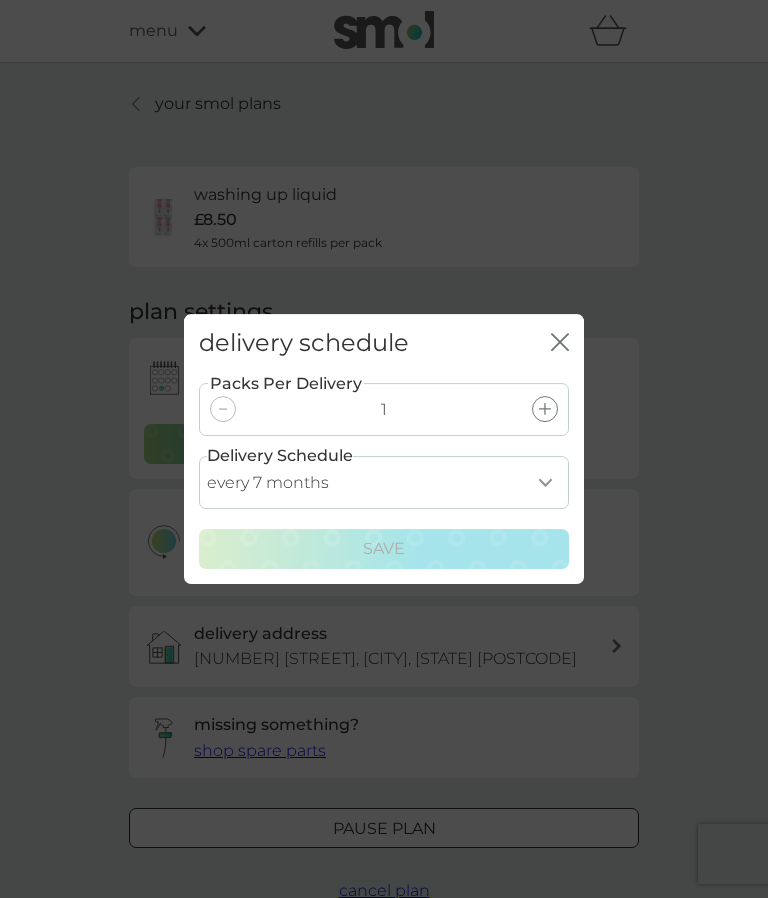 click on "Packs Per Delivery 1 Delivery Schedule every 1 month every 2 months every 3 months every 4 months every 5 months every 6 months every 7 months Save" at bounding box center (384, 478) 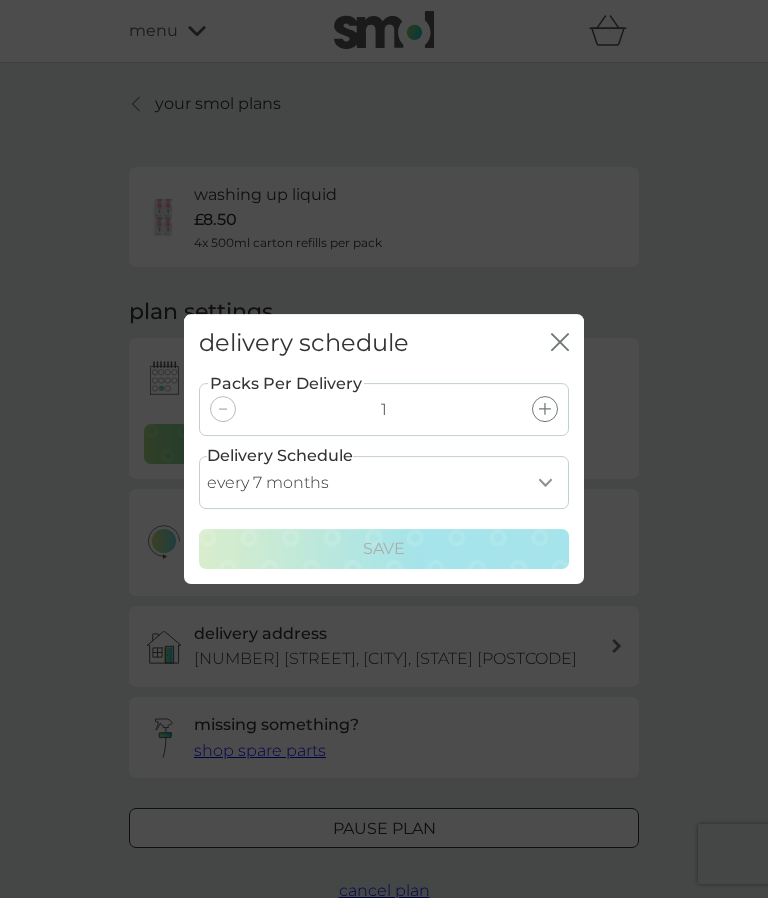 click on "Packs Per Delivery 1 Delivery Schedule every 1 month every 2 months every 3 months every 4 months every 5 months every 6 months every 7 months Save" at bounding box center [384, 478] 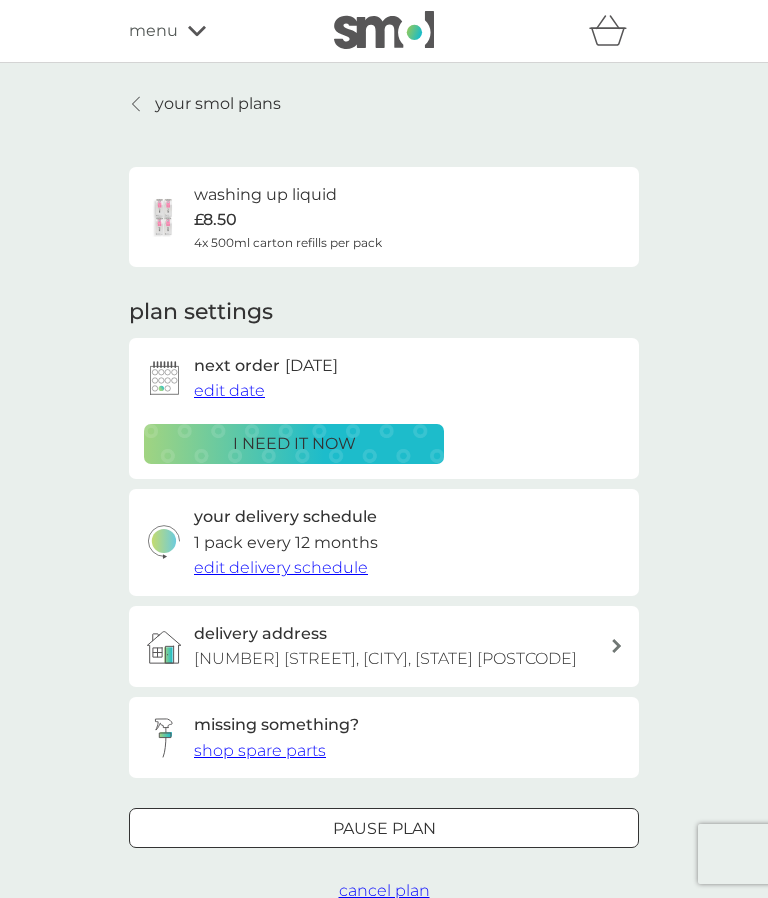 click at bounding box center (384, 828) 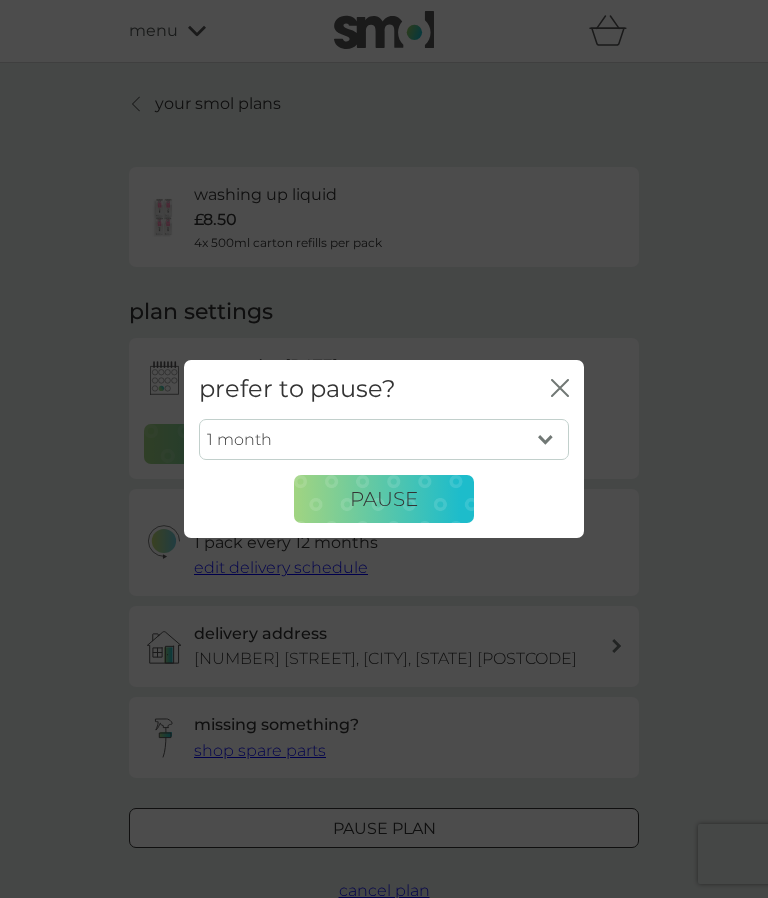 click on "1 month 2 months 3 months 4 months 5 months 6 months" at bounding box center (384, 440) 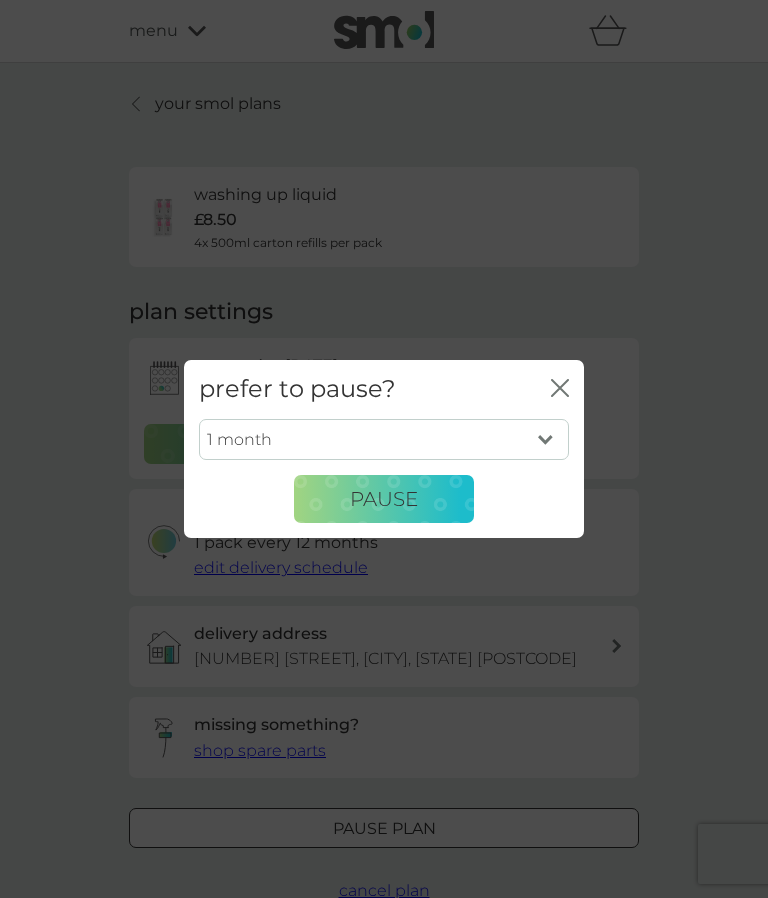 select on "4" 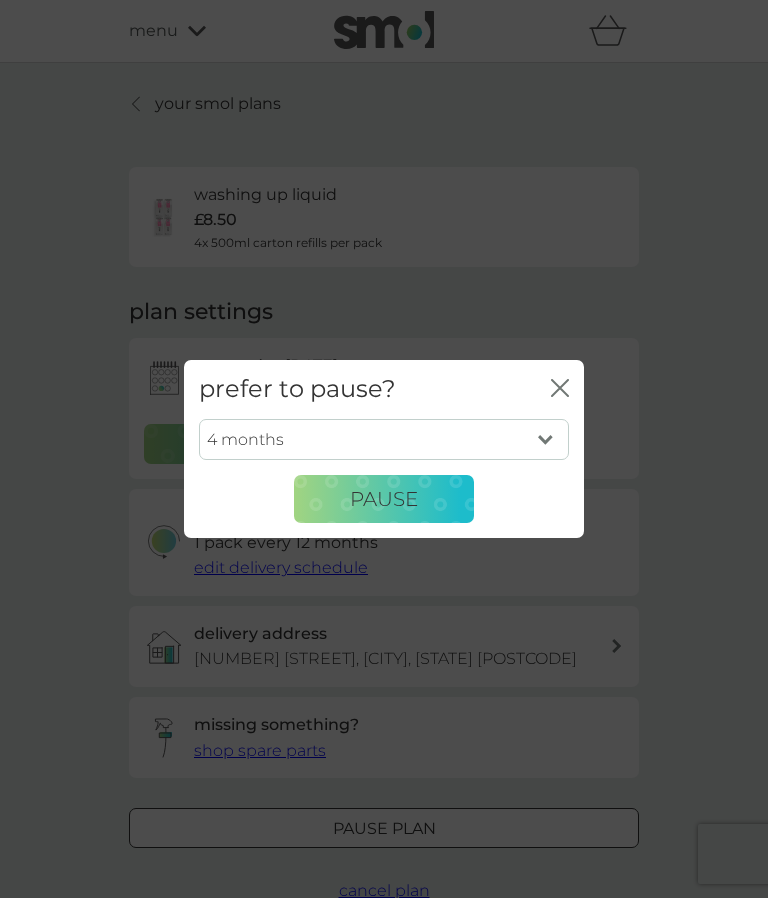 click on "Pause" at bounding box center [384, 499] 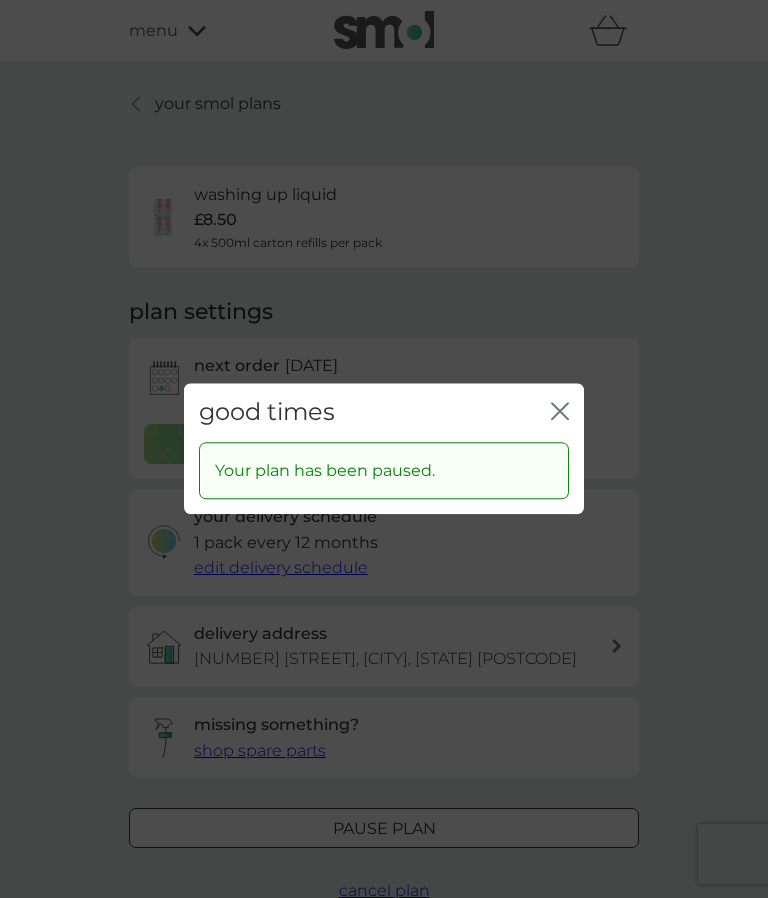 click on "Your plan has been paused." at bounding box center (384, 478) 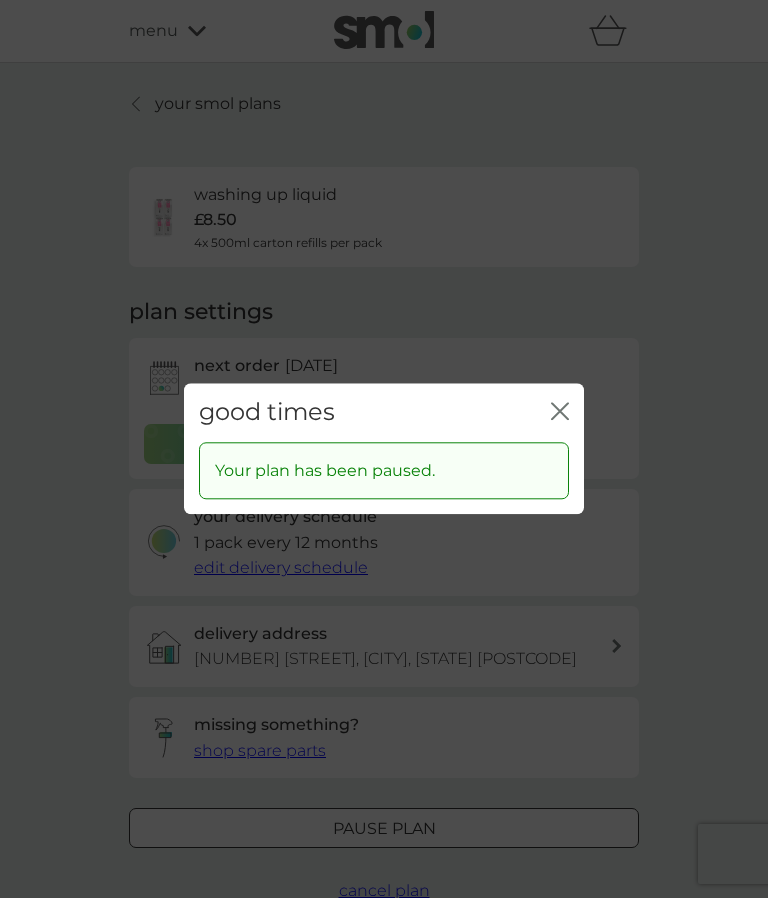 click on "Your plan has been paused." at bounding box center (384, 478) 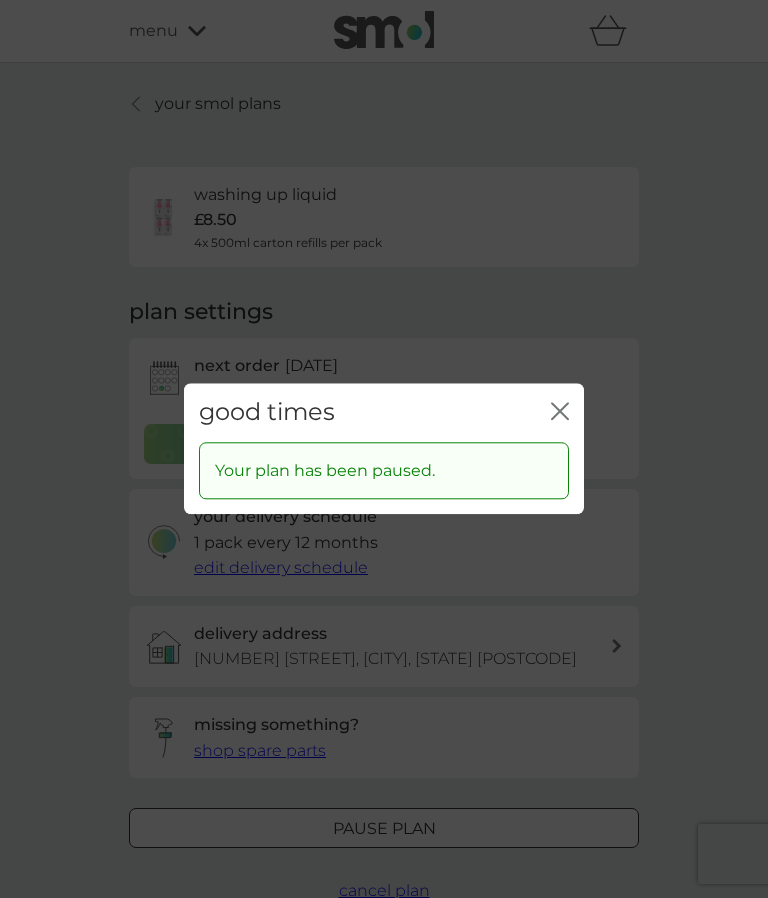 click on "good times close Your plan has been paused." at bounding box center [384, 449] 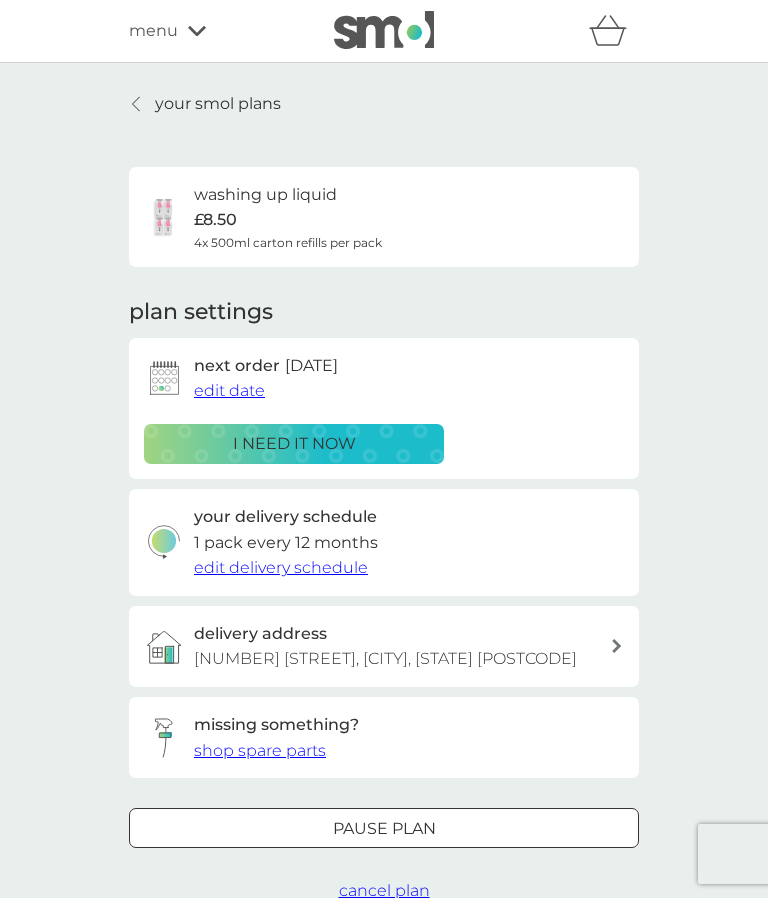 click on "your smol plans" at bounding box center (218, 104) 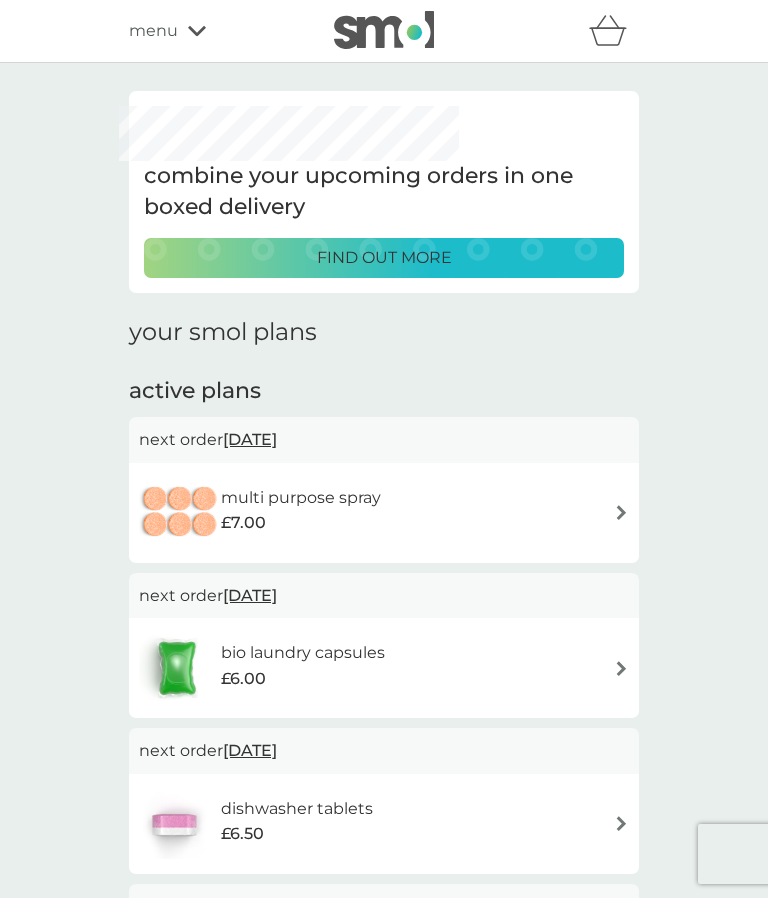 click at bounding box center (621, 512) 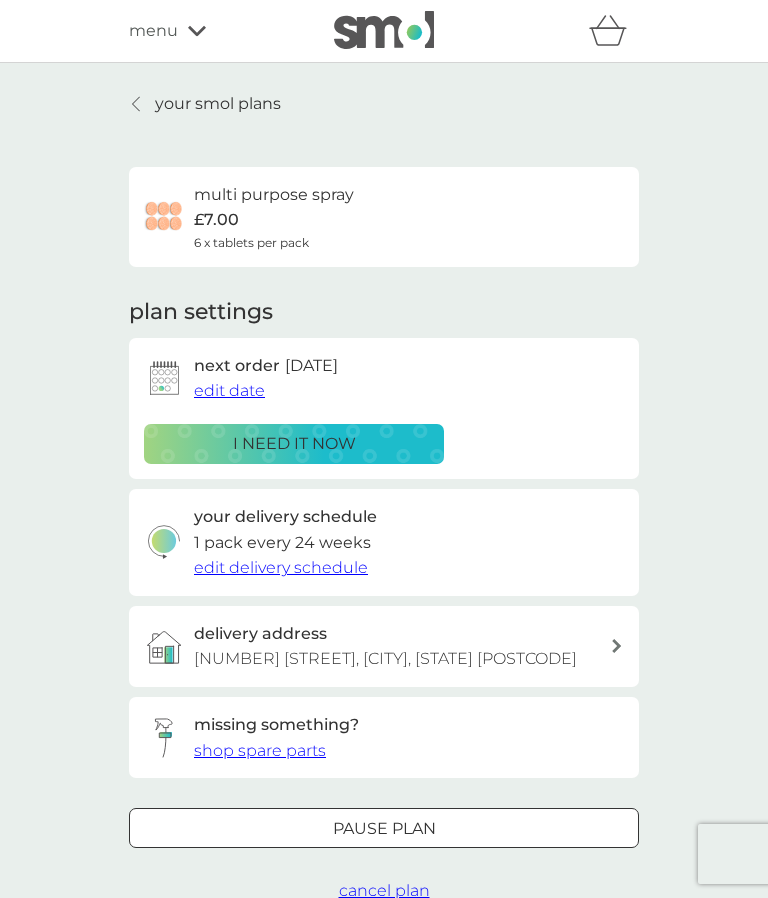 click on "Pause plan" at bounding box center (384, 829) 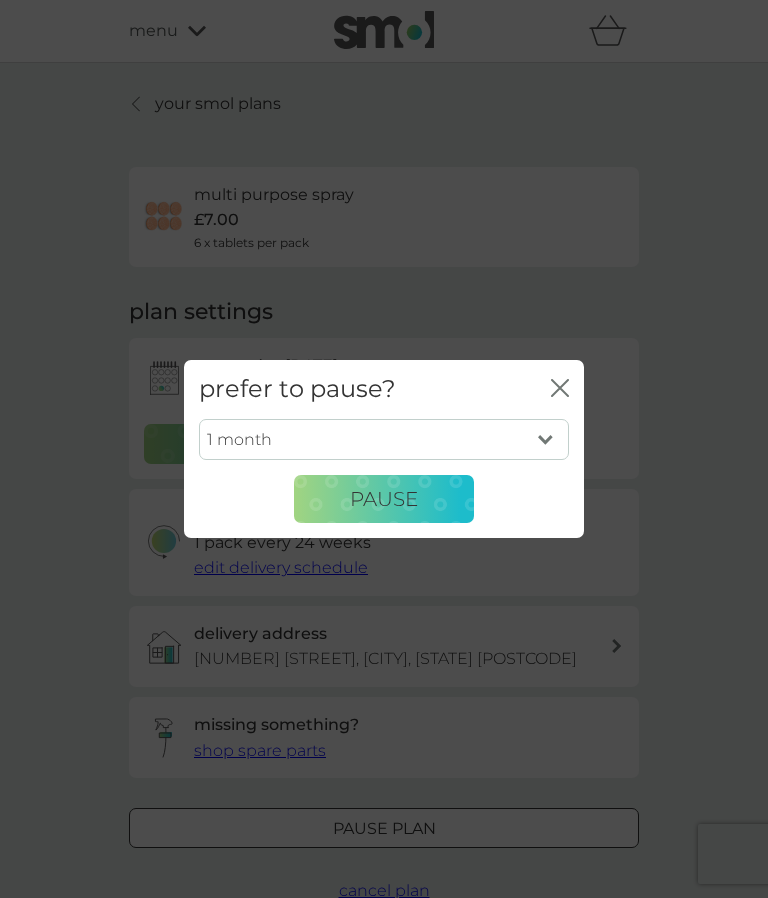 click on "1 month 2 months 3 months 4 months 5 months 6 months" at bounding box center (384, 440) 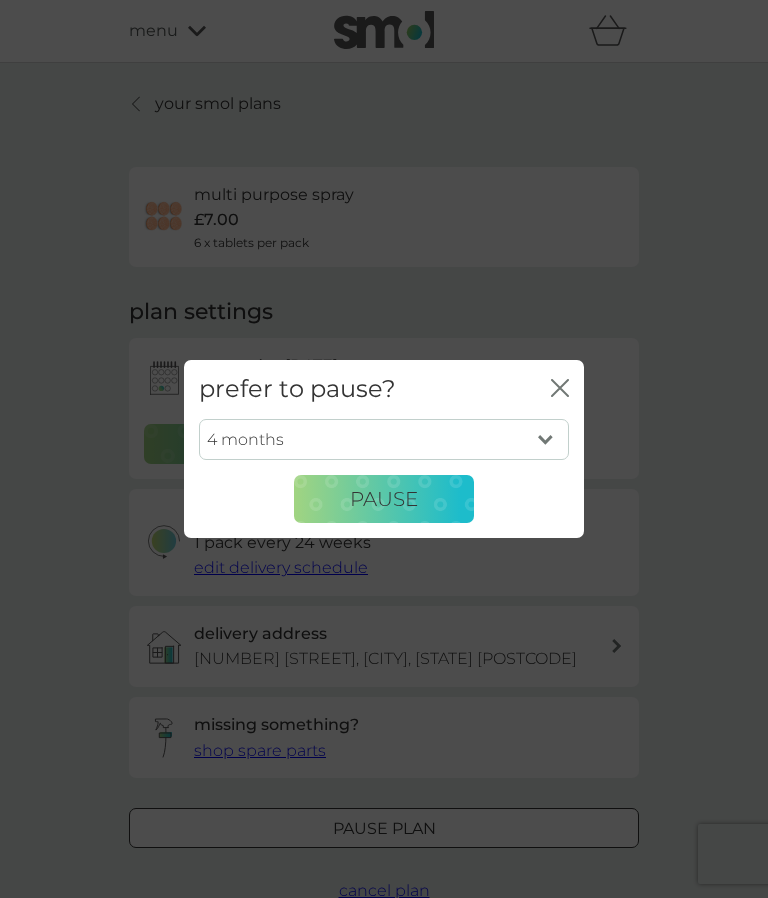 click on "Pause" at bounding box center (384, 499) 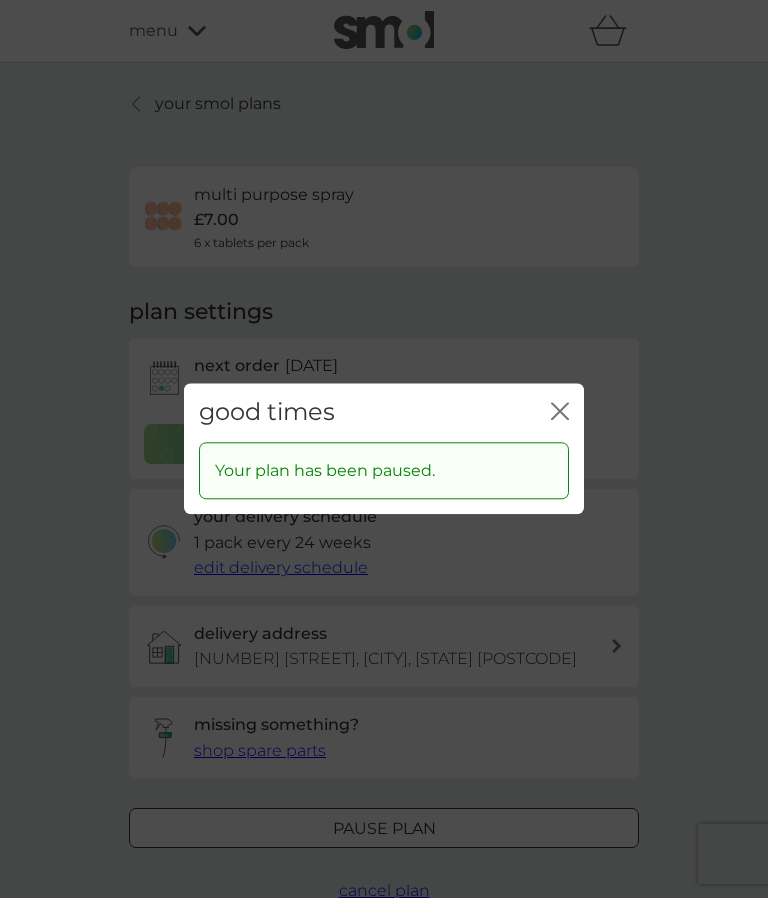 click on "good times close Your plan has been paused." at bounding box center (384, 449) 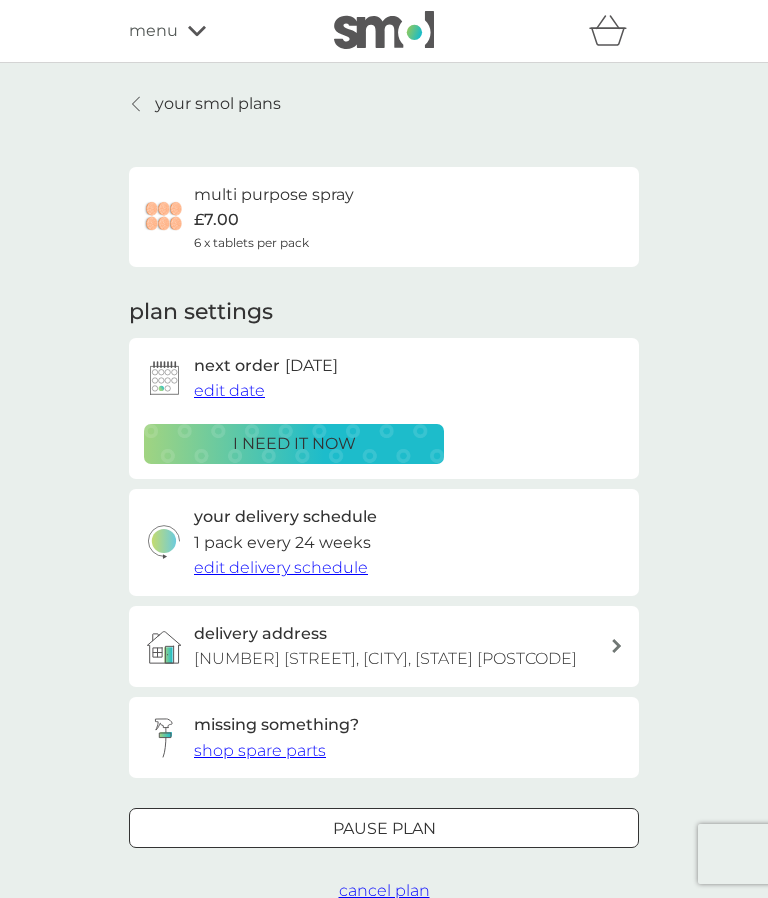 click on "your smol plans" at bounding box center (205, 104) 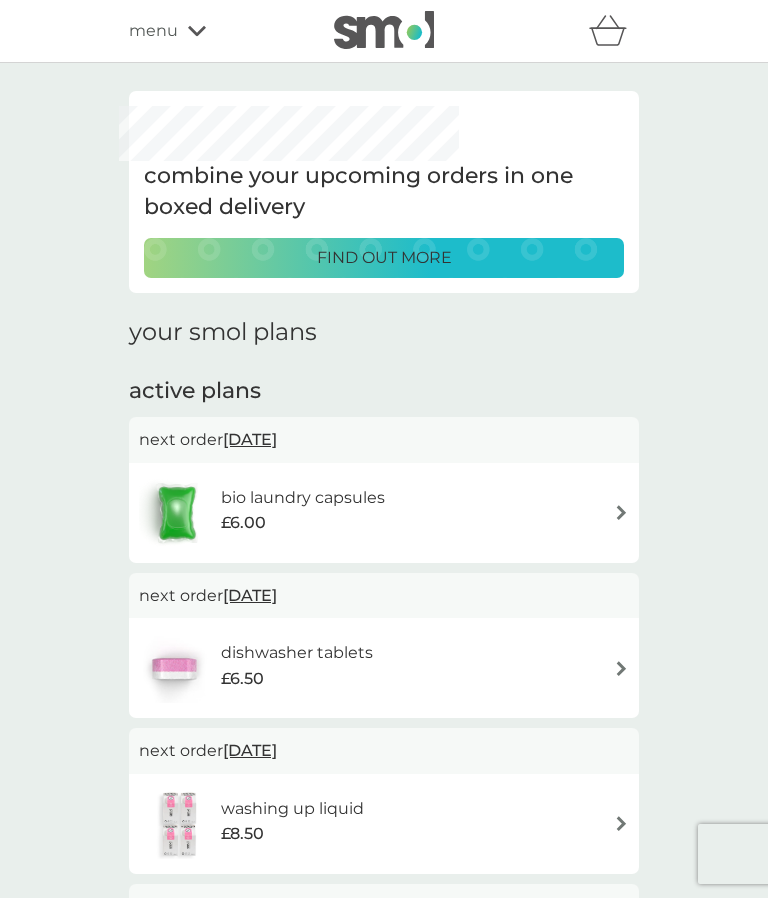 click at bounding box center [621, 512] 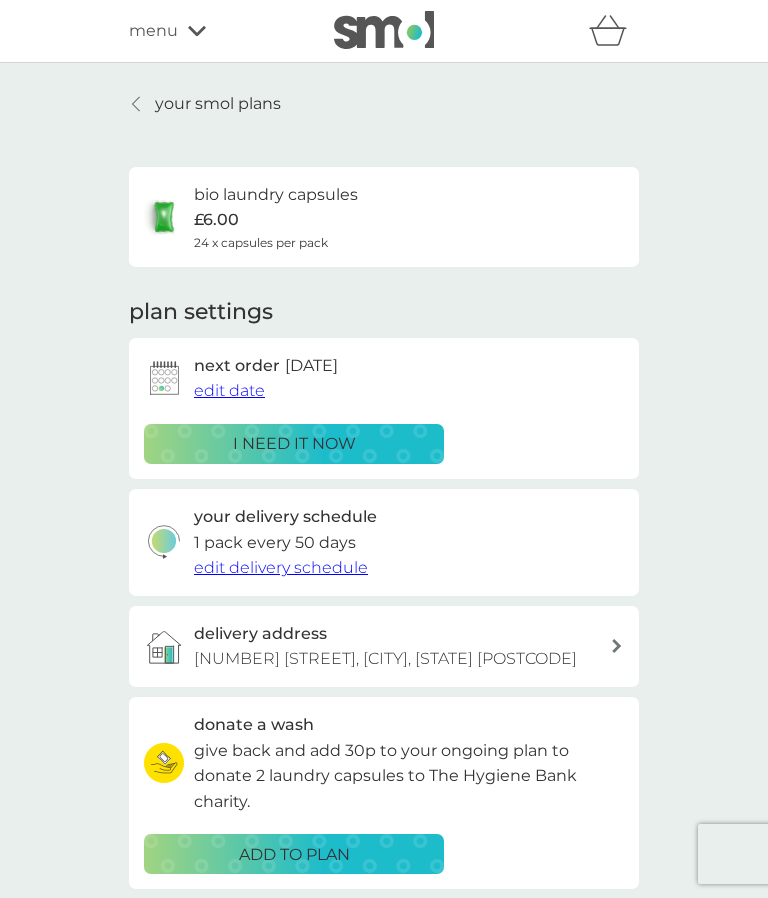 click on "your smol plans" at bounding box center [205, 104] 